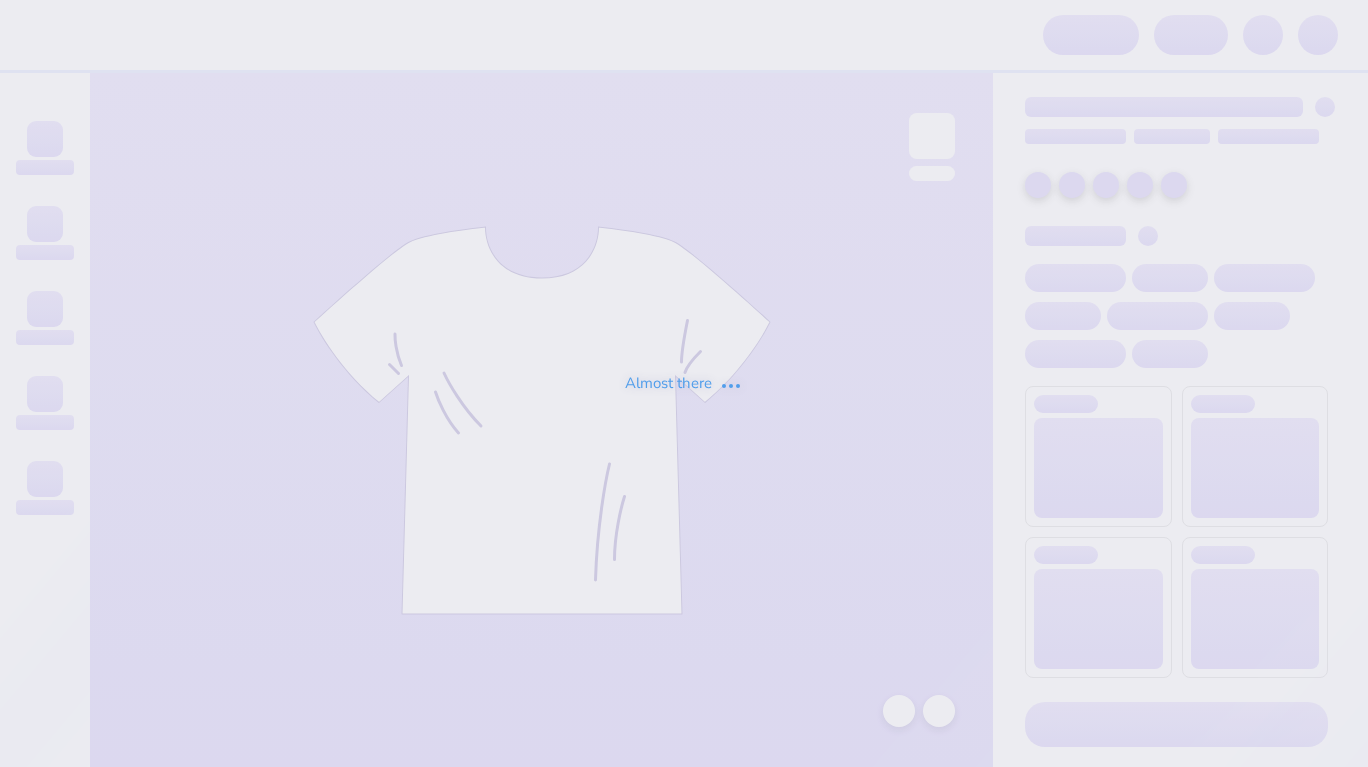 scroll, scrollTop: 0, scrollLeft: 0, axis: both 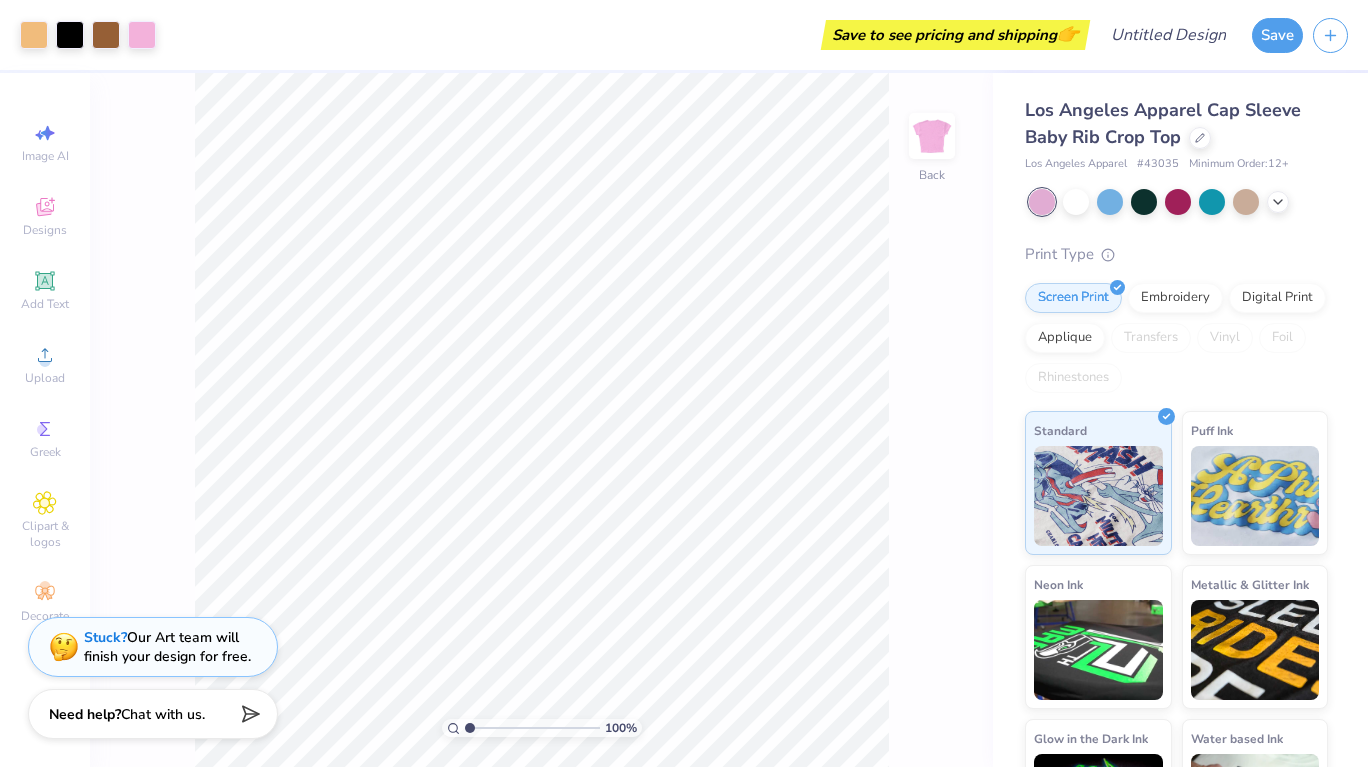 click at bounding box center [1255, 496] 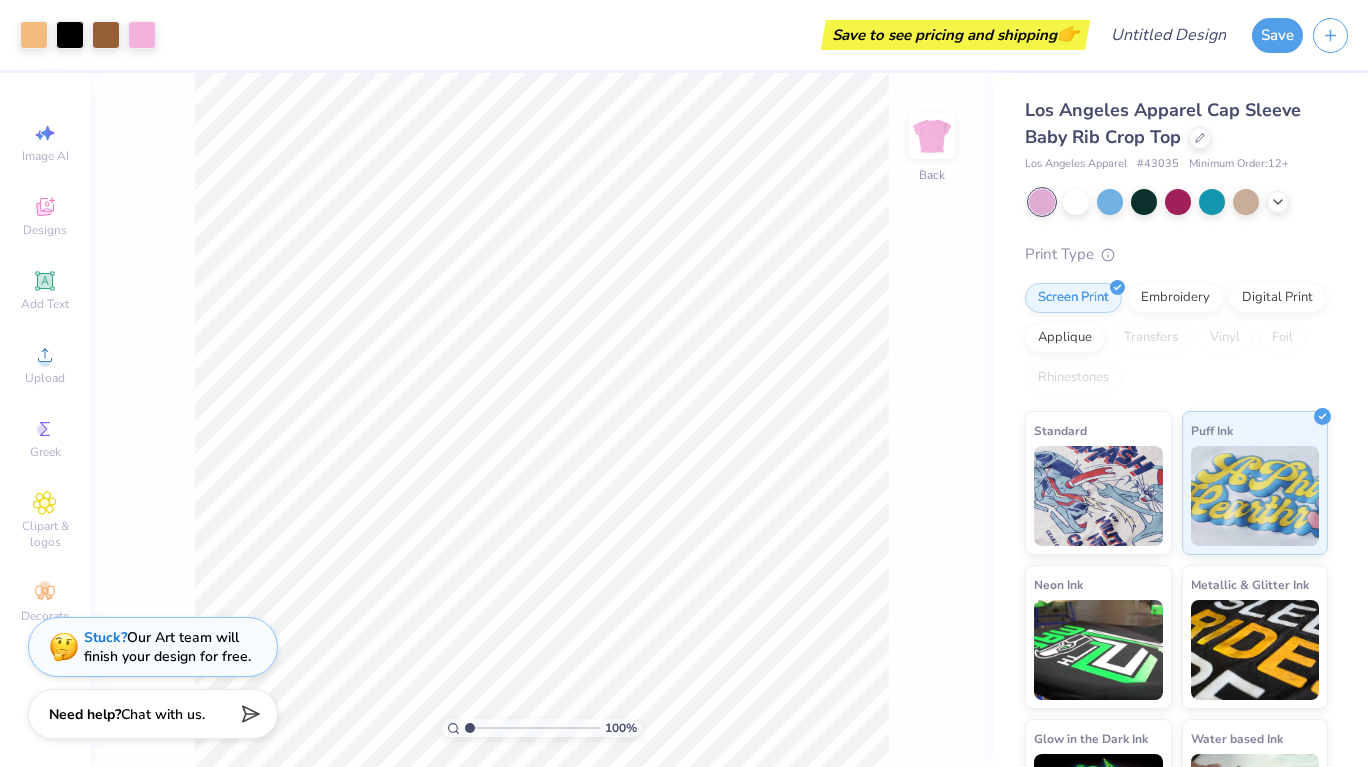 click at bounding box center (1098, 496) 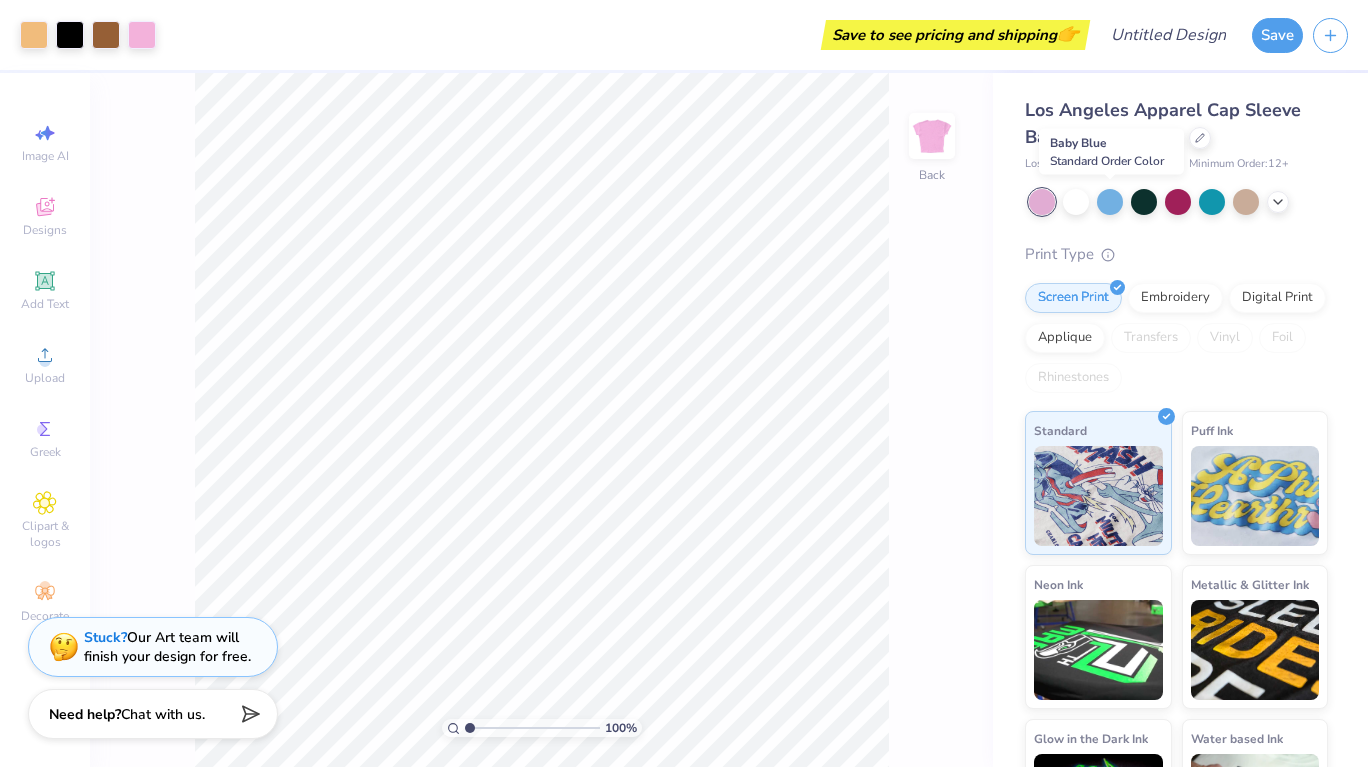 click at bounding box center [1110, 202] 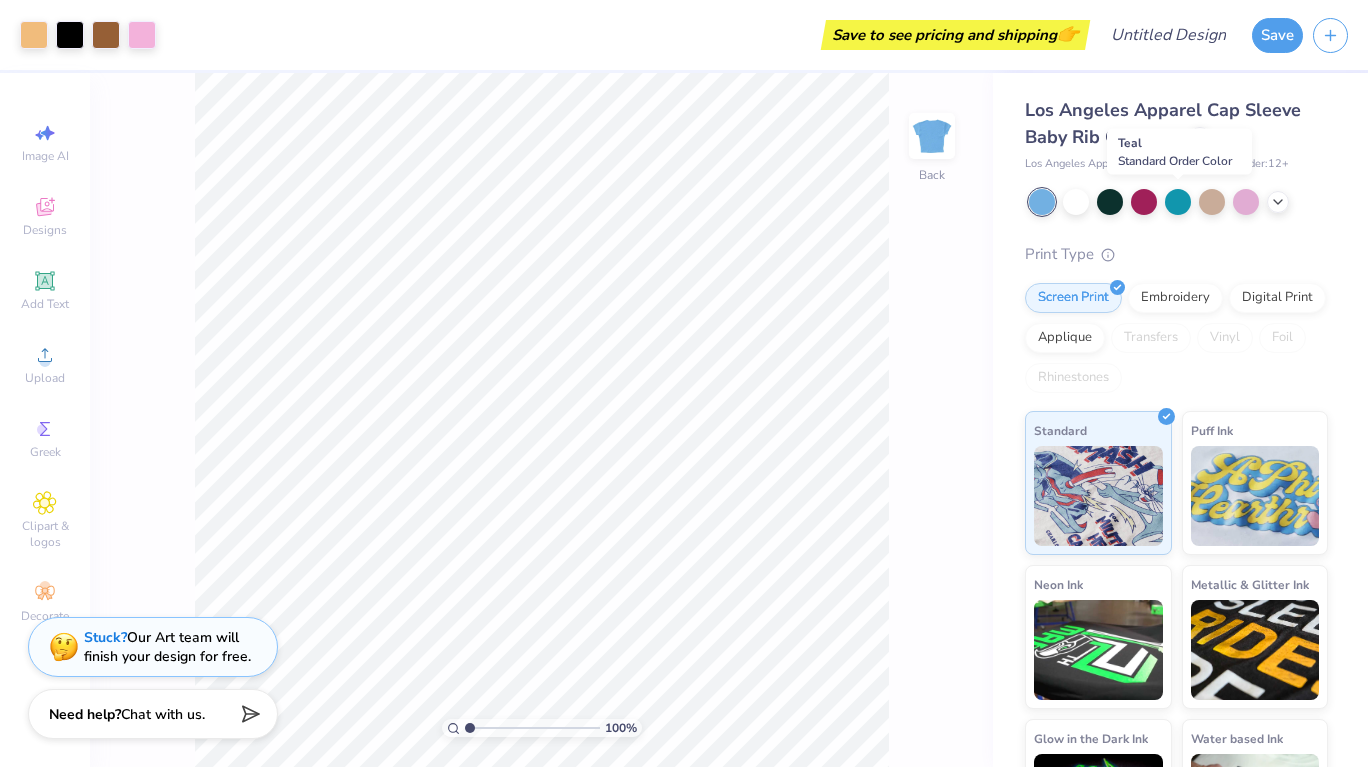 click at bounding box center (1178, 202) 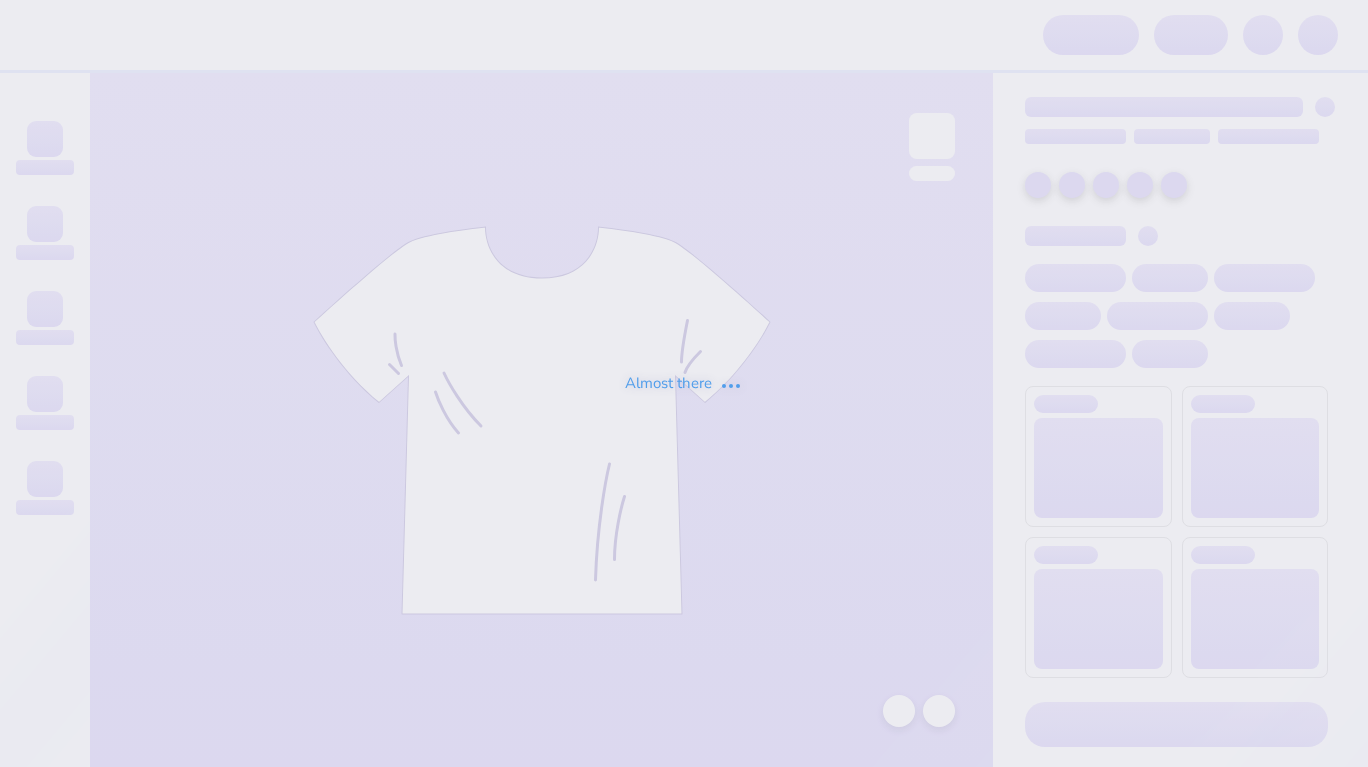 scroll, scrollTop: 0, scrollLeft: 0, axis: both 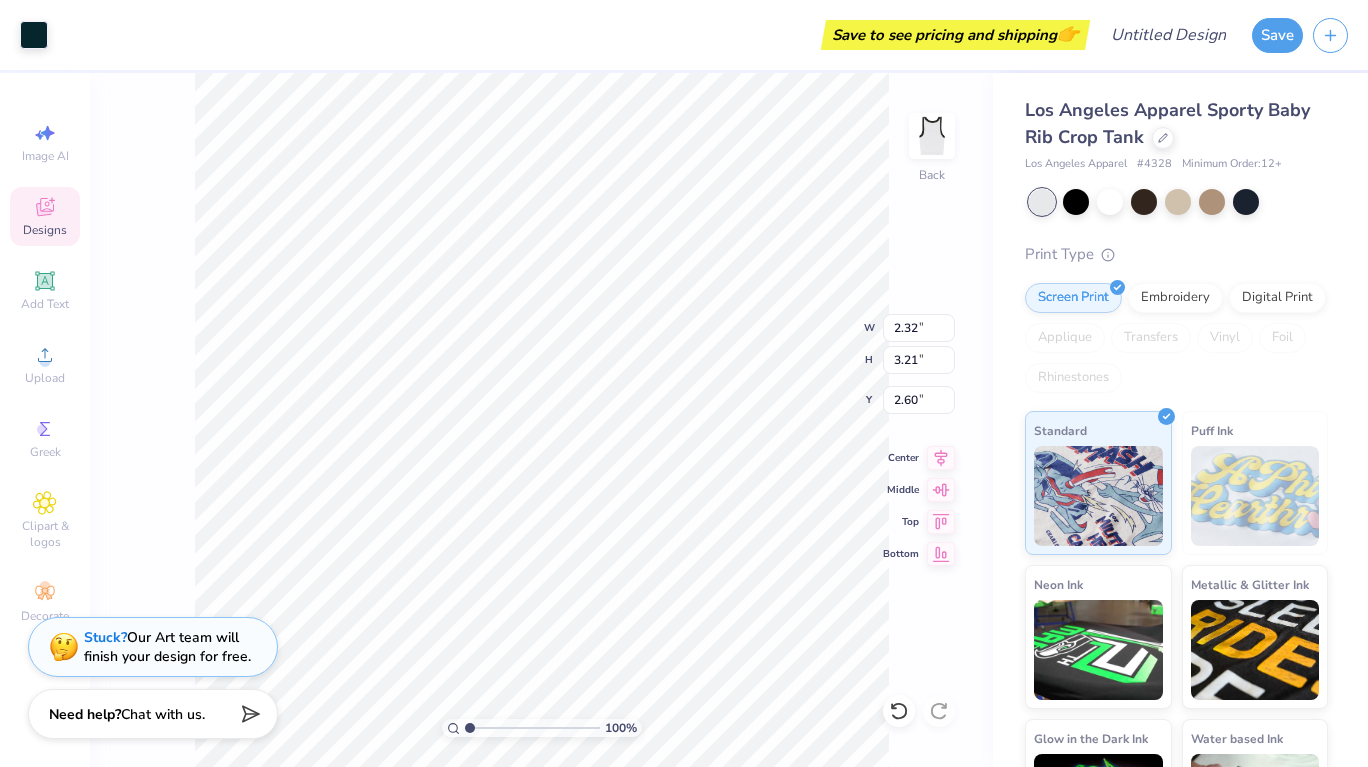 type on "2.32" 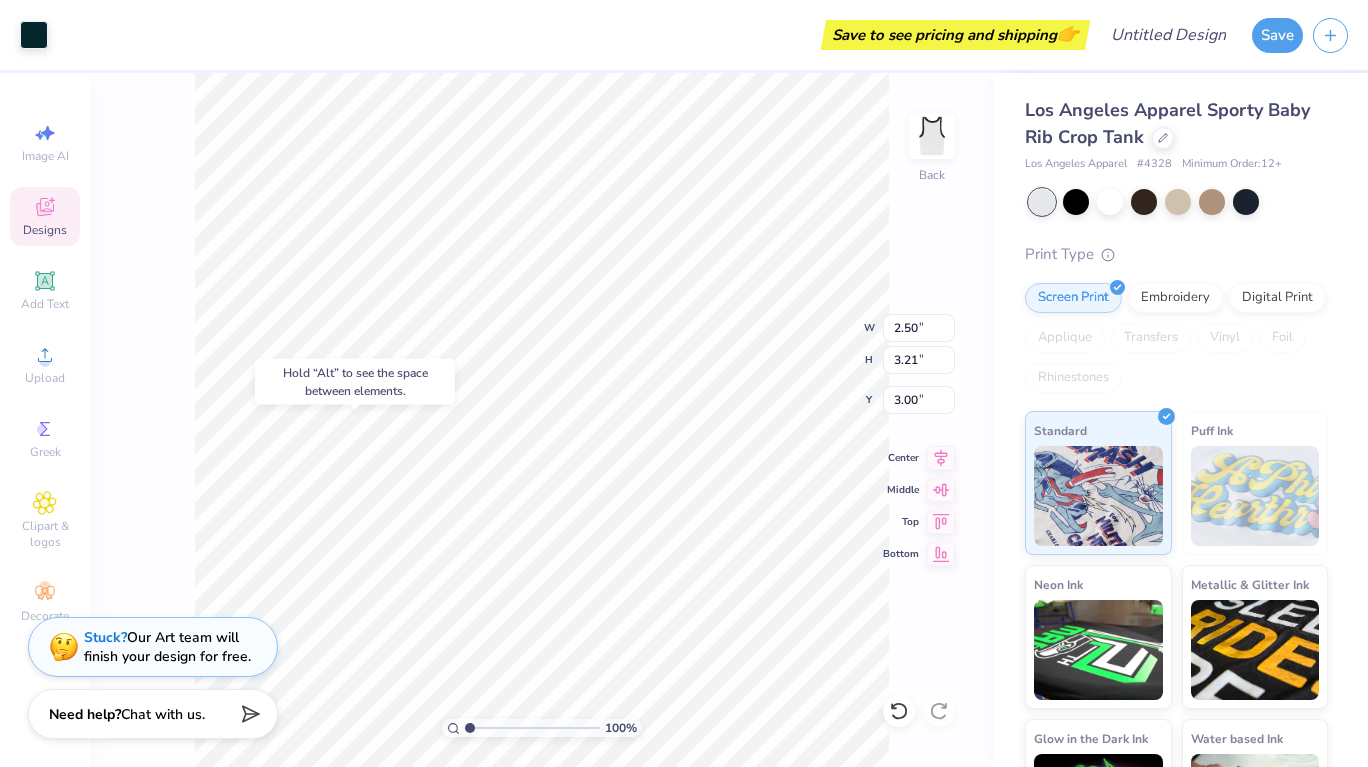 type on "3.00" 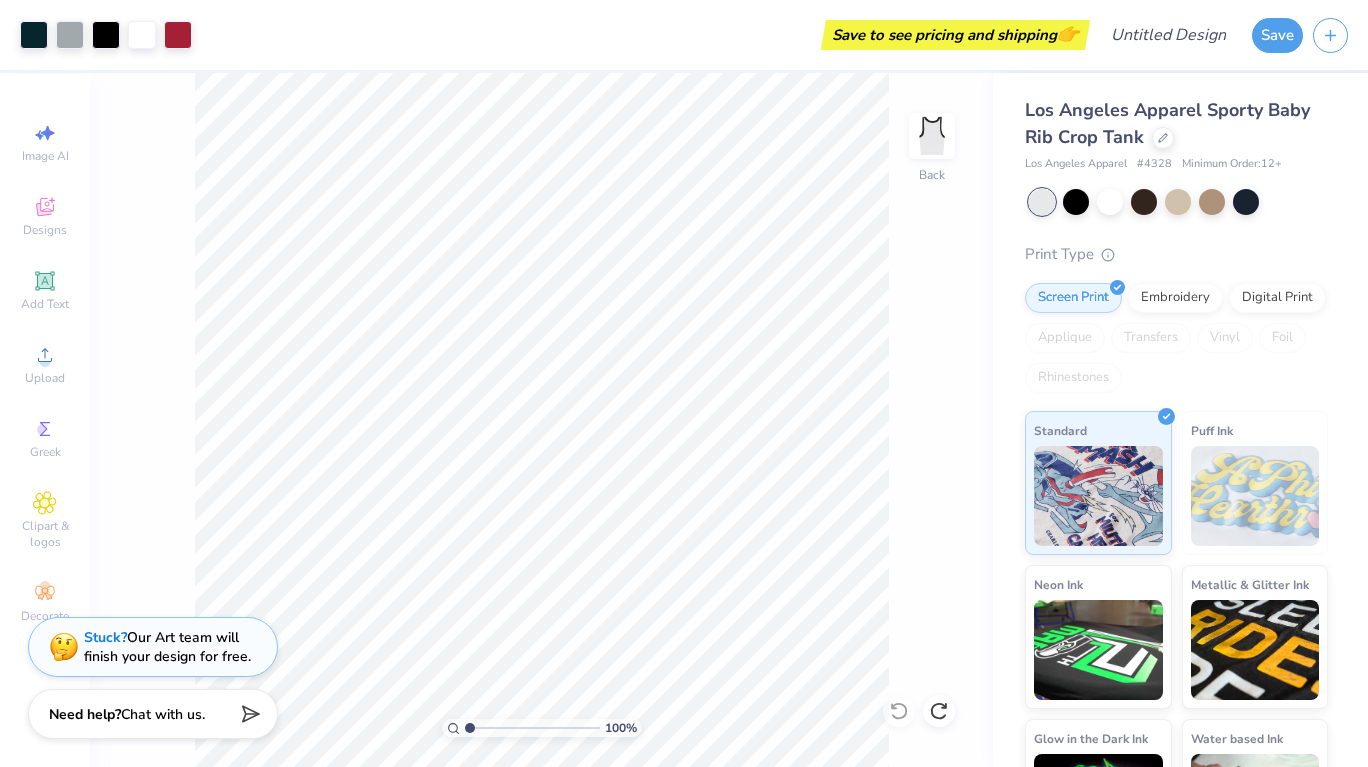 click on "Embroidery" at bounding box center [1175, 298] 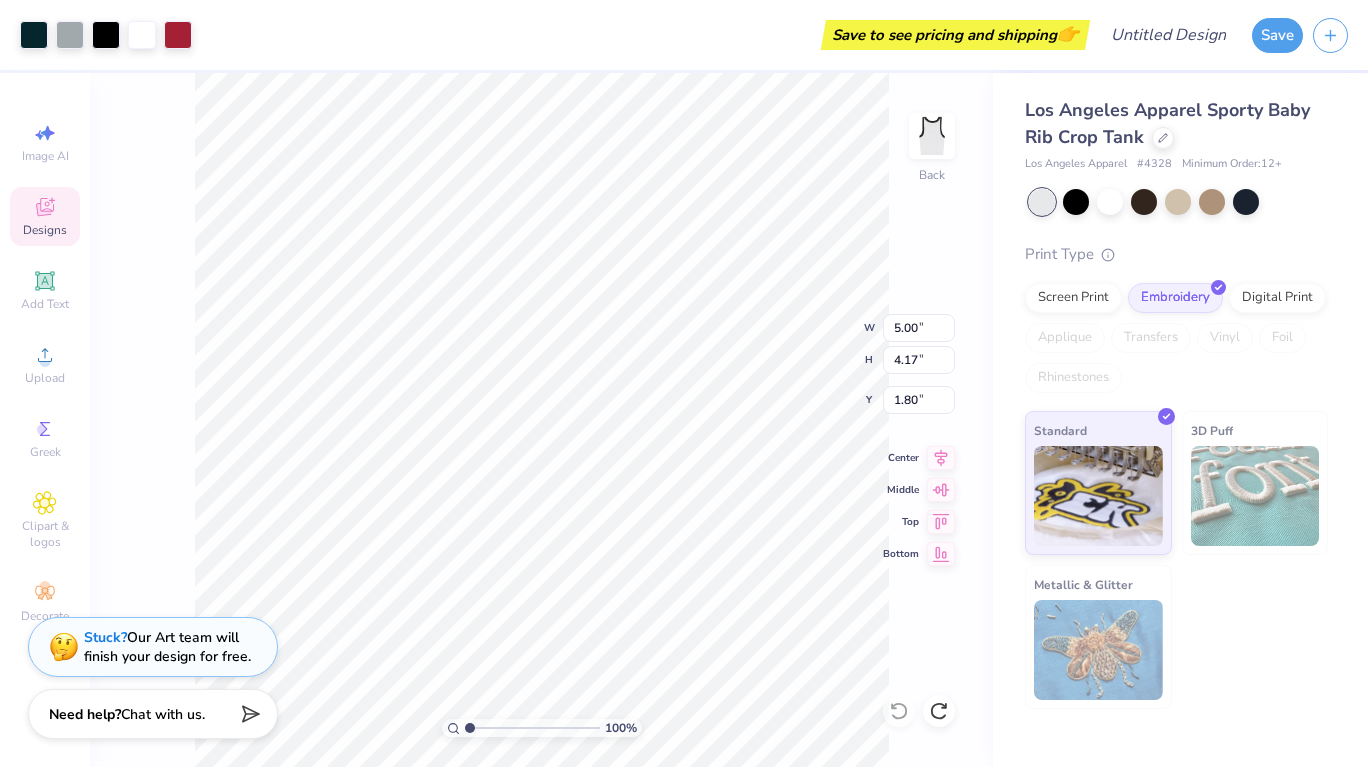 click 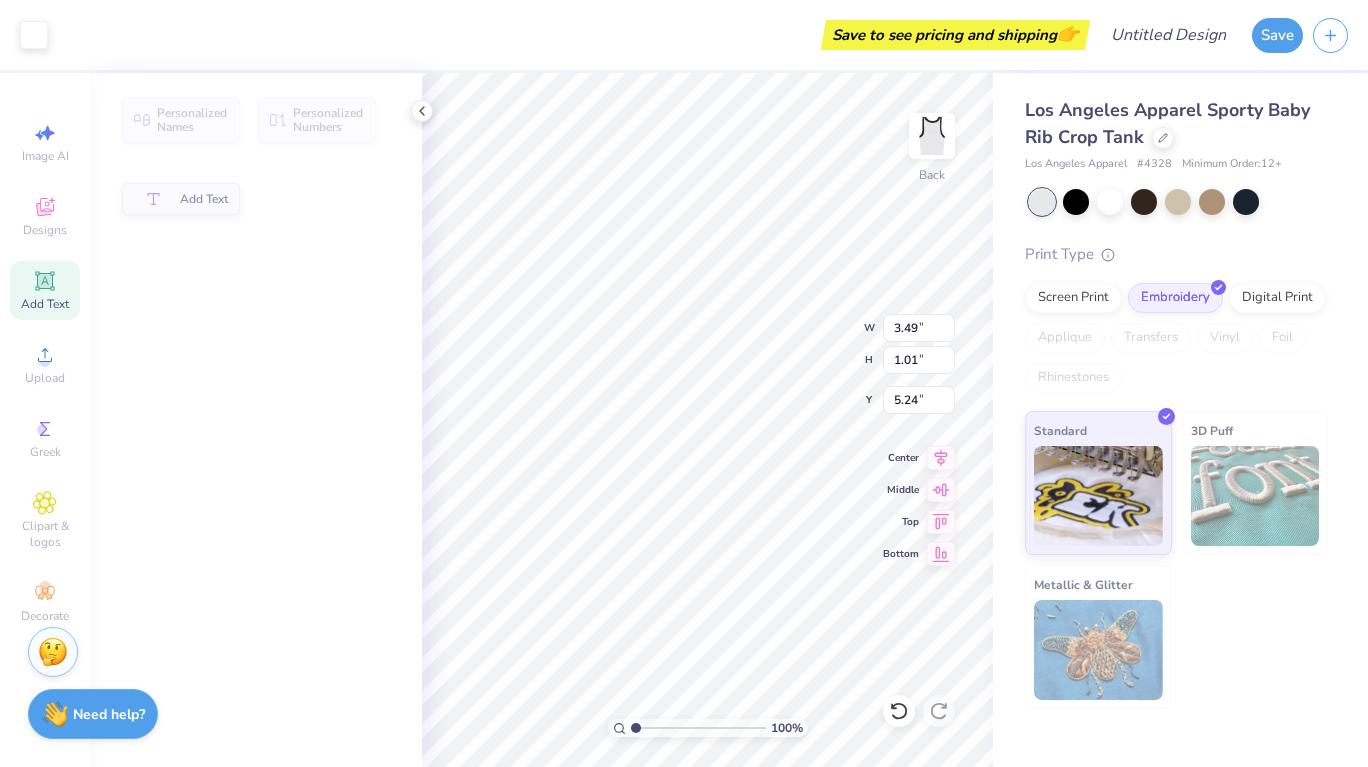 type on "3.49" 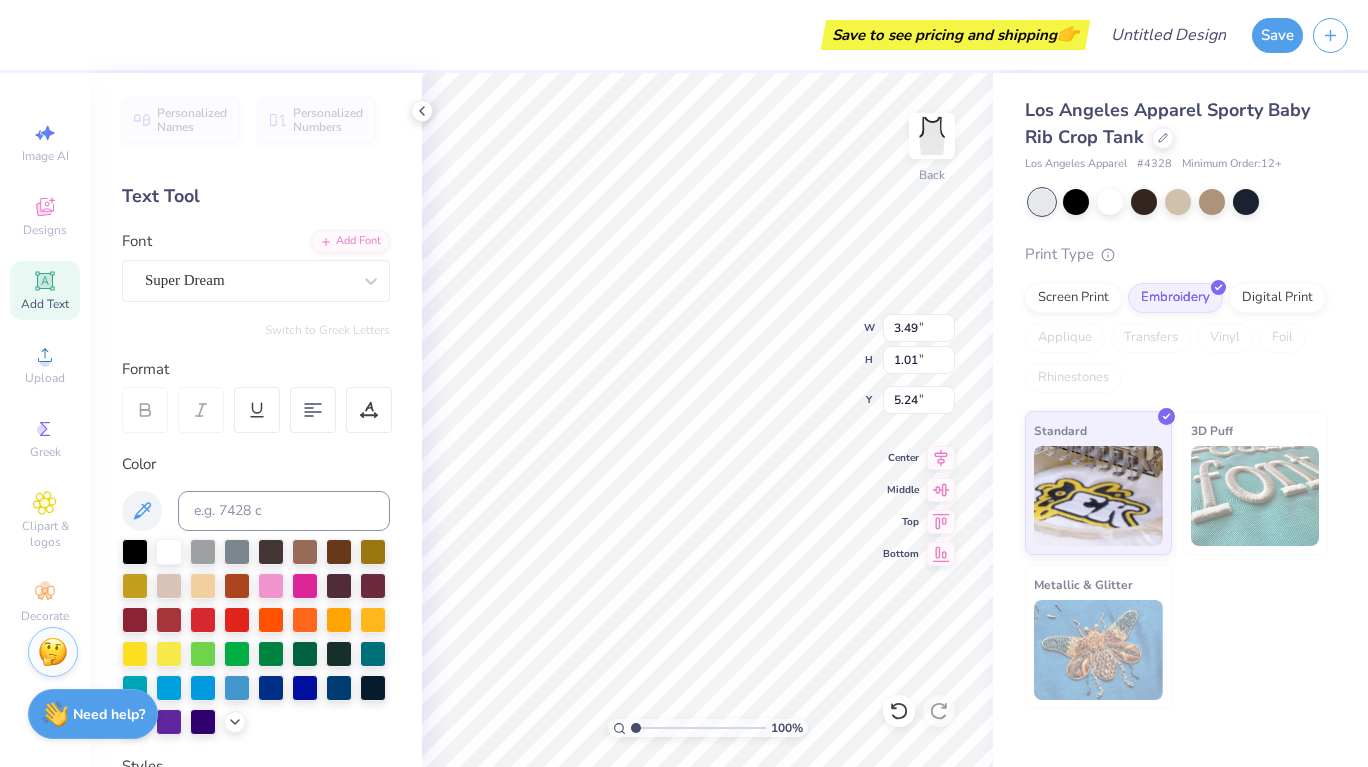 scroll, scrollTop: 16, scrollLeft: 3, axis: both 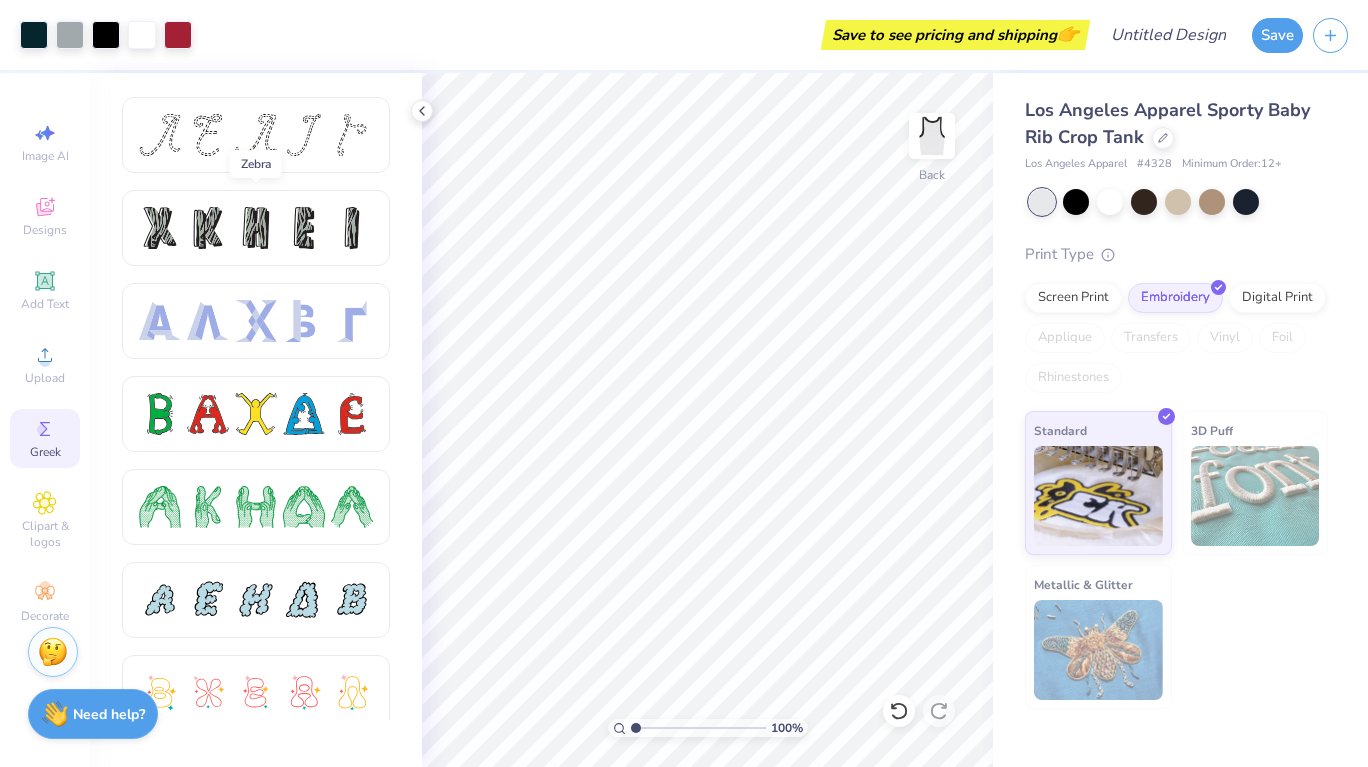 click at bounding box center (256, 228) 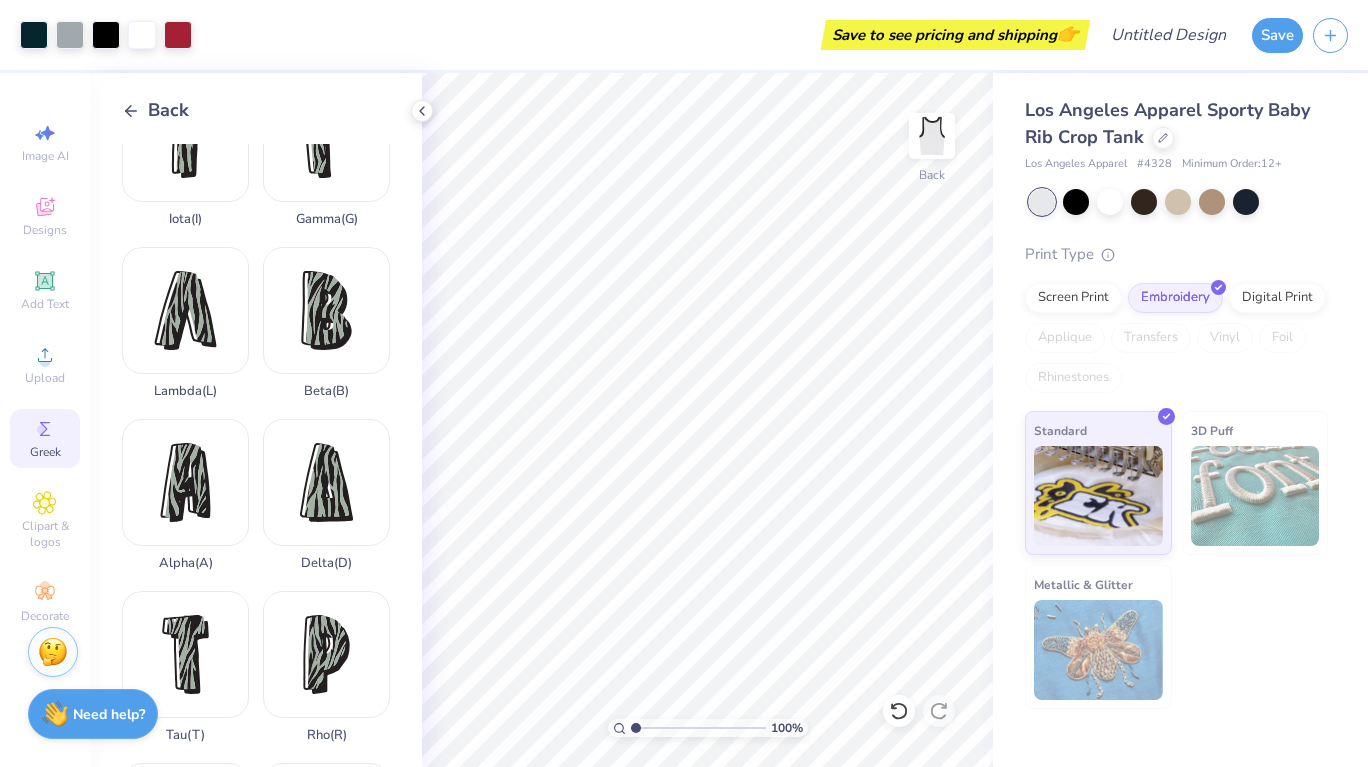 scroll, scrollTop: 426, scrollLeft: 0, axis: vertical 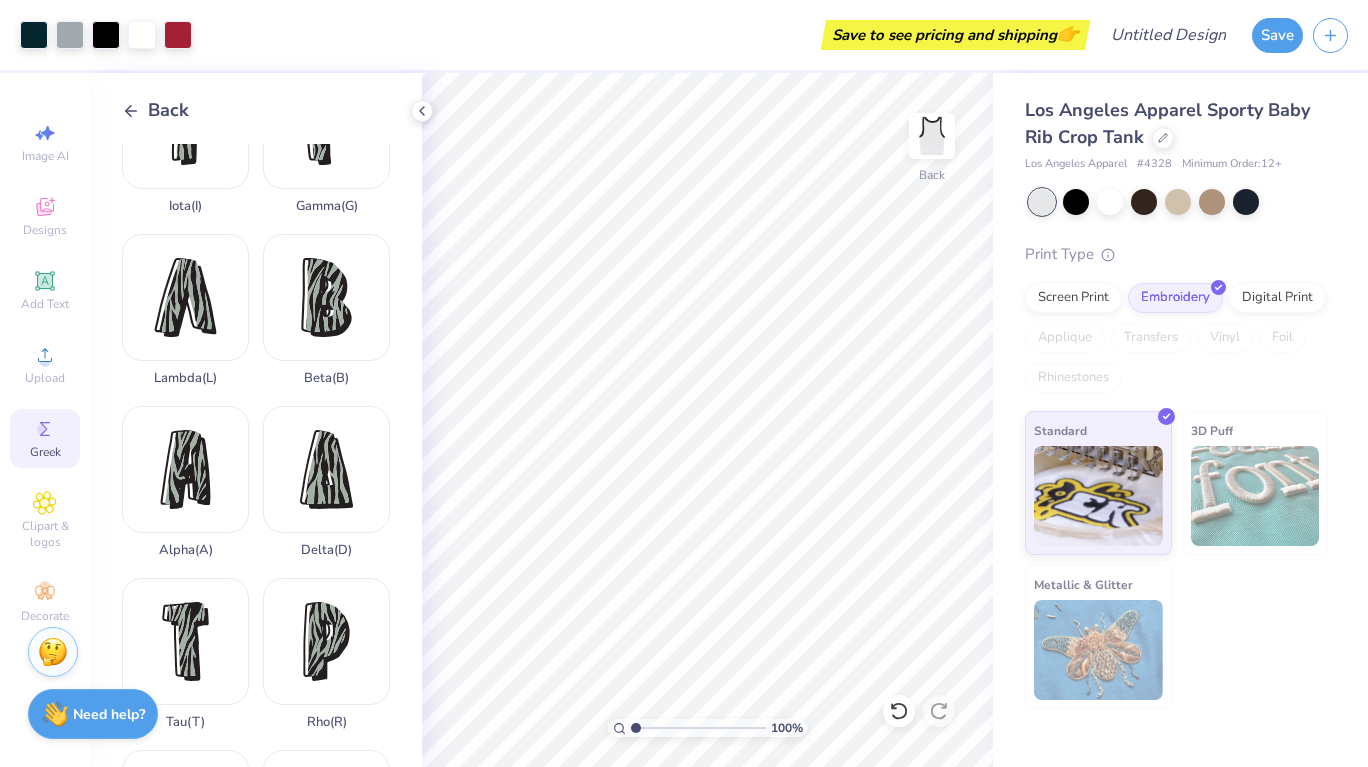 click on "Alpha  ( A )" at bounding box center (185, 482) 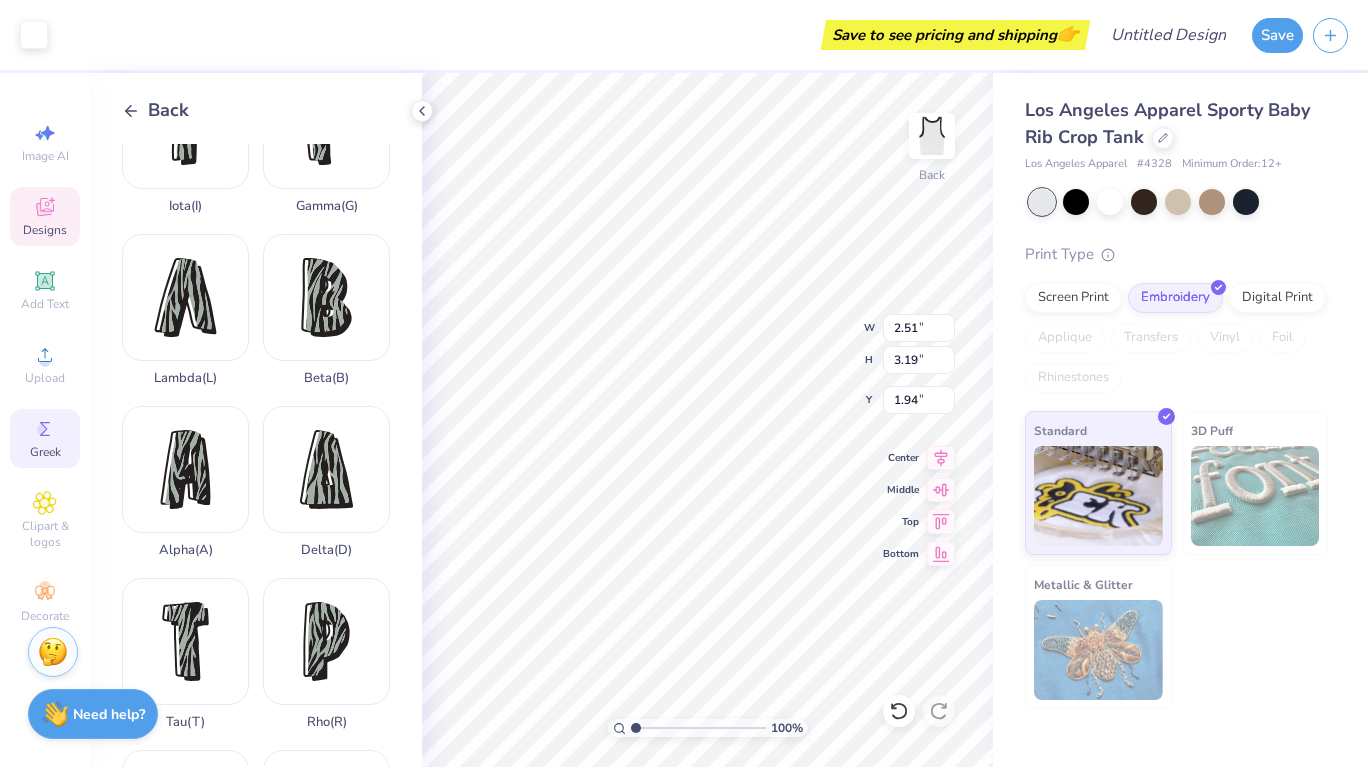 type on "2.51" 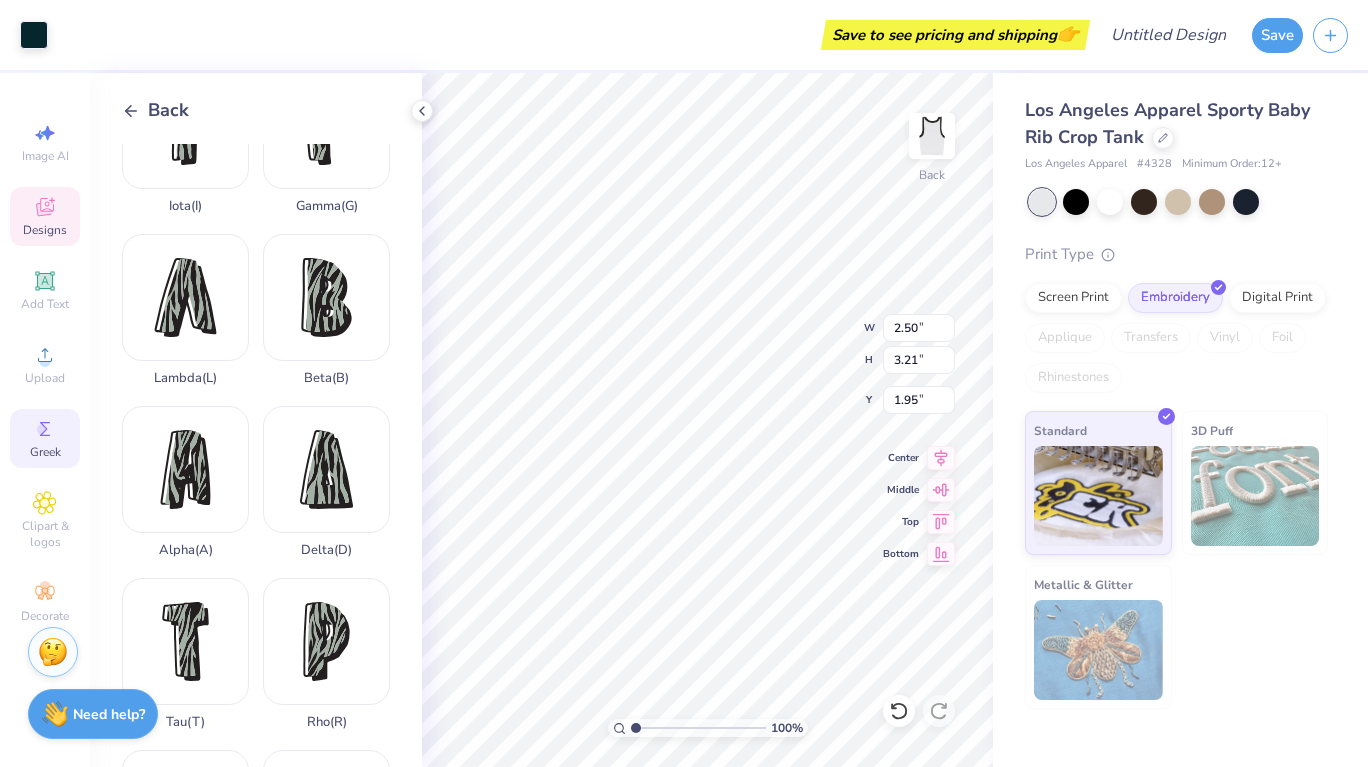 type on "4.14" 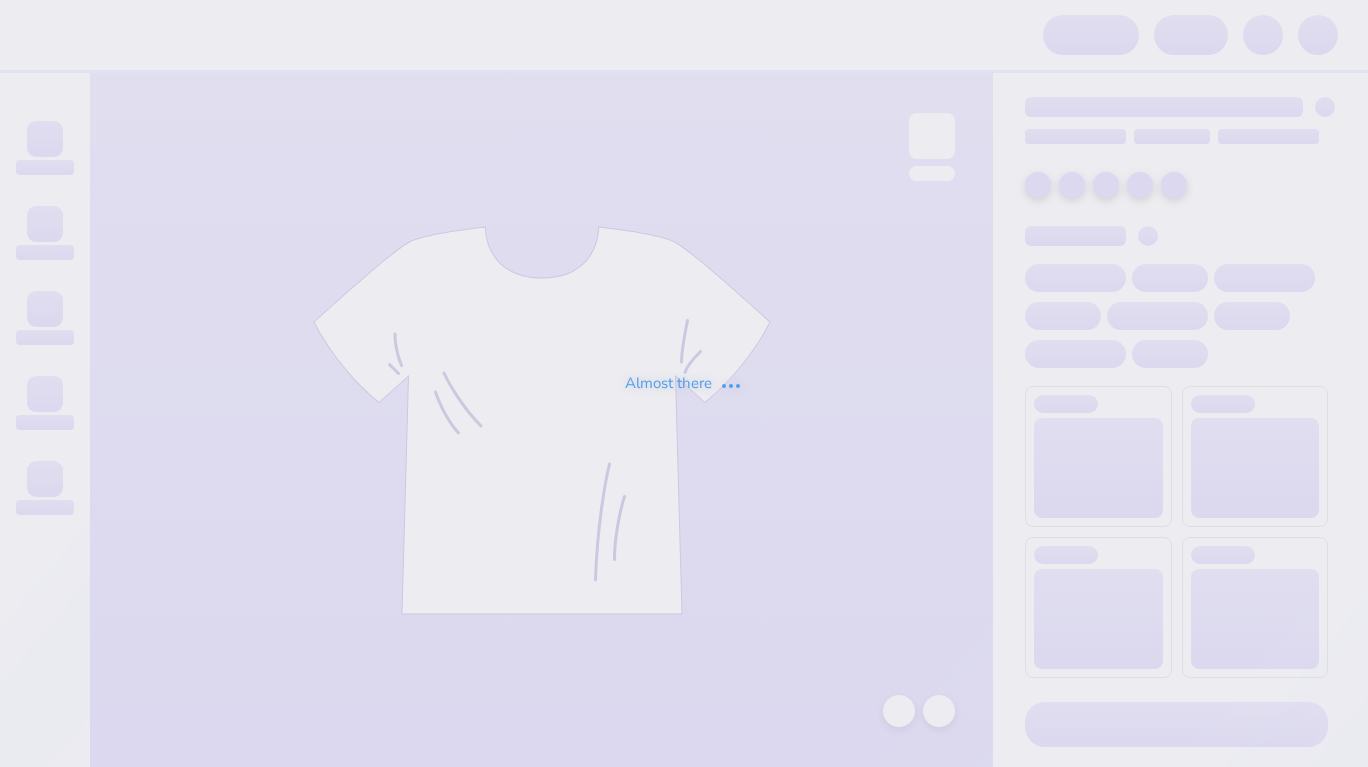 scroll, scrollTop: 0, scrollLeft: 0, axis: both 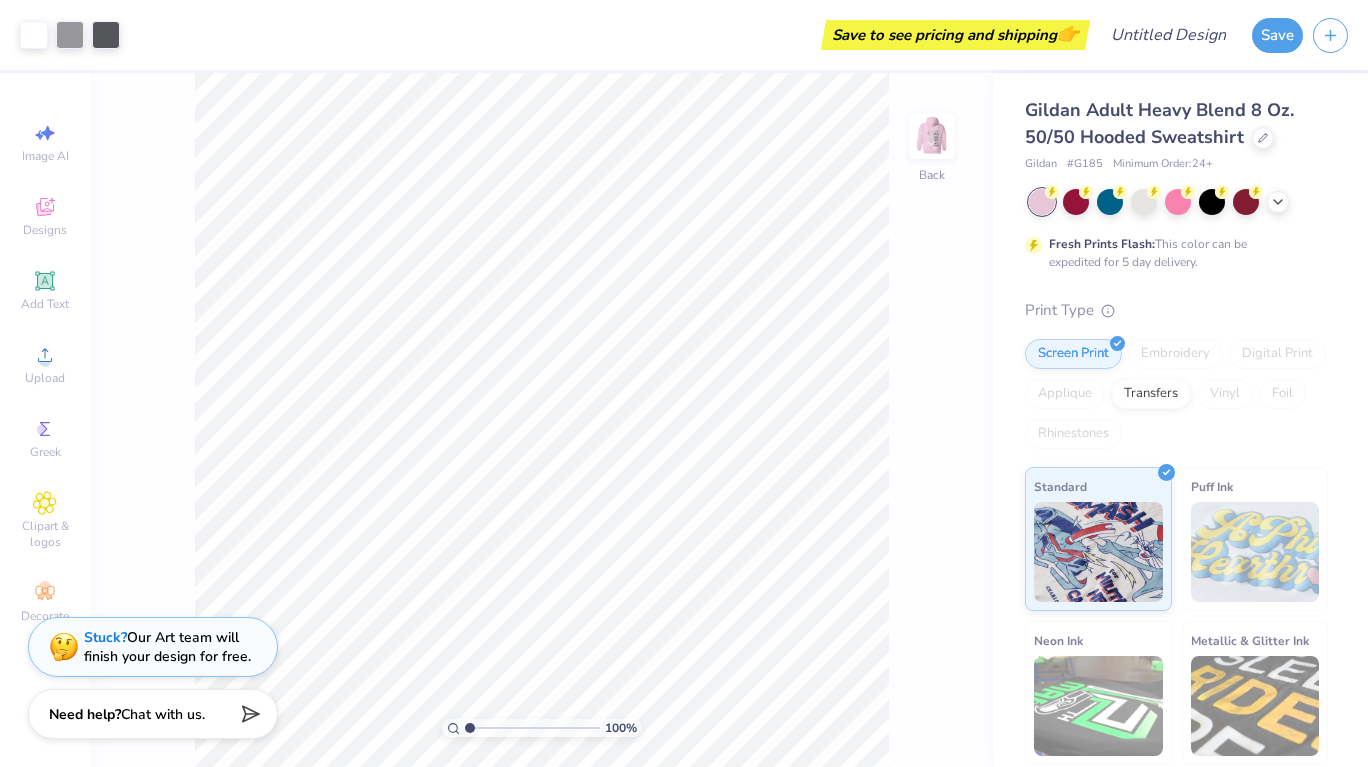 click at bounding box center (932, 136) 